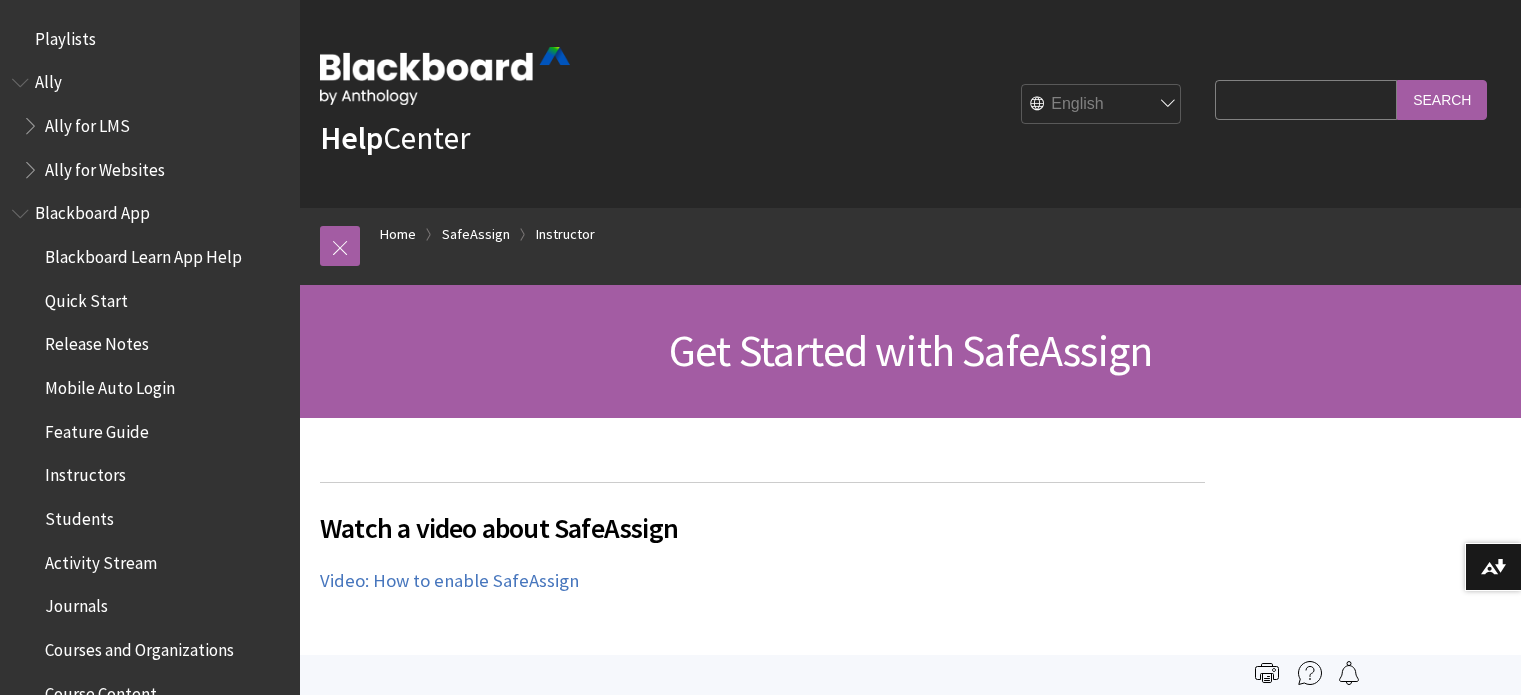 scroll, scrollTop: 0, scrollLeft: 0, axis: both 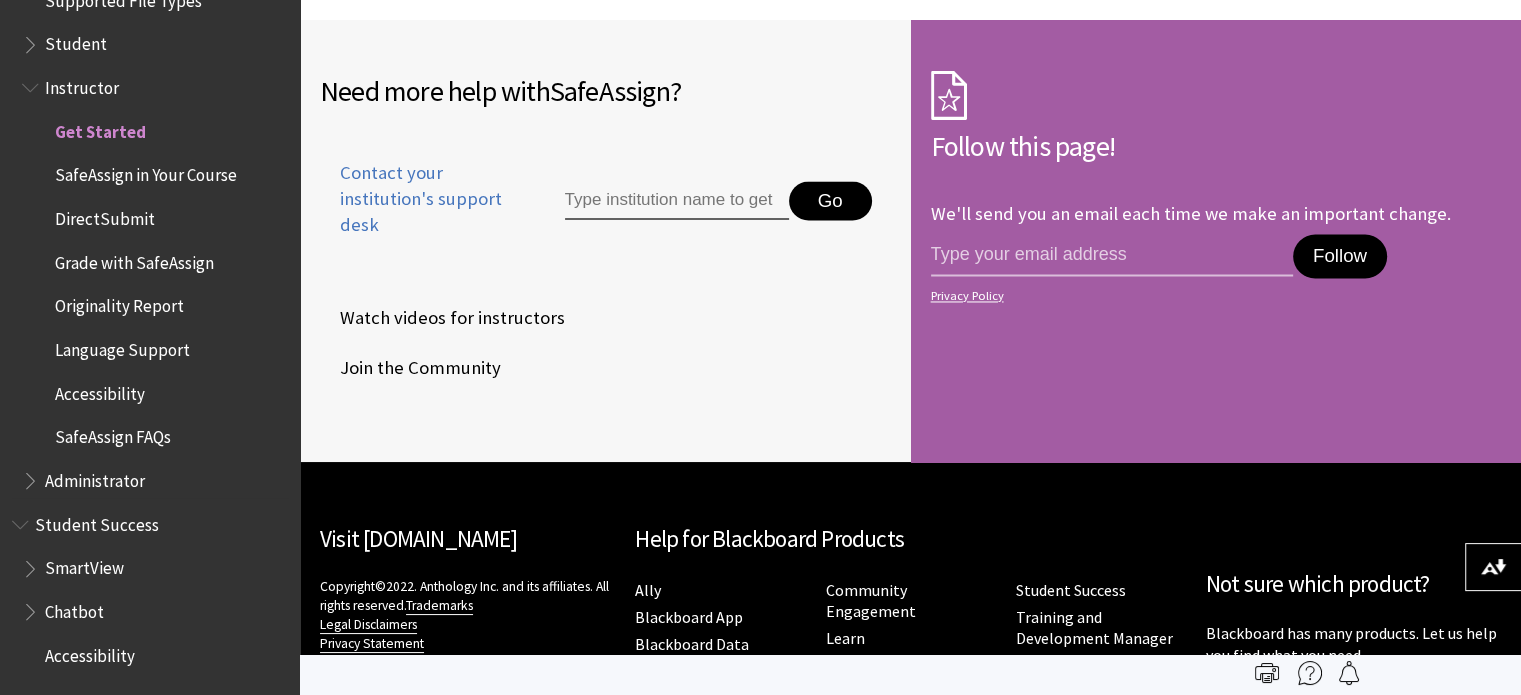 click on "SafeAssign in Your Course" at bounding box center [146, 172] 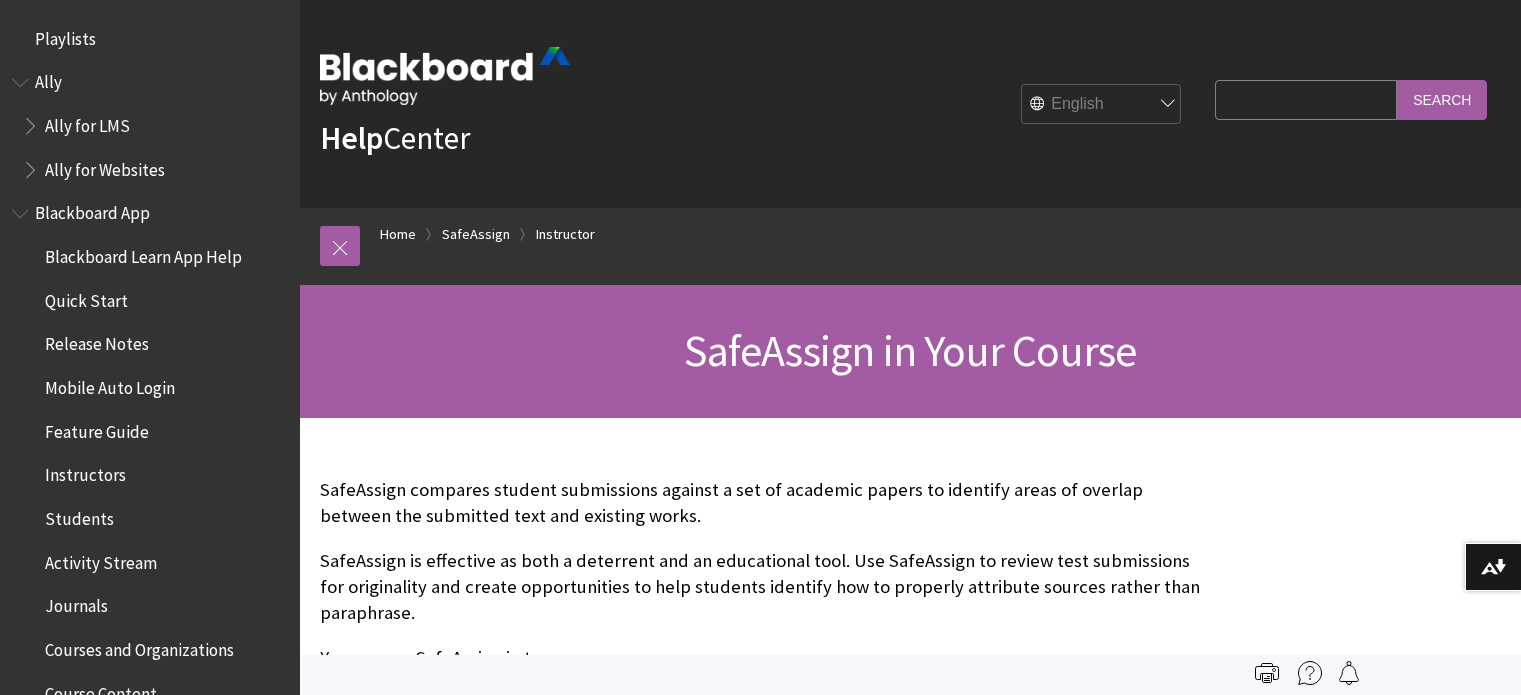 scroll, scrollTop: 0, scrollLeft: 0, axis: both 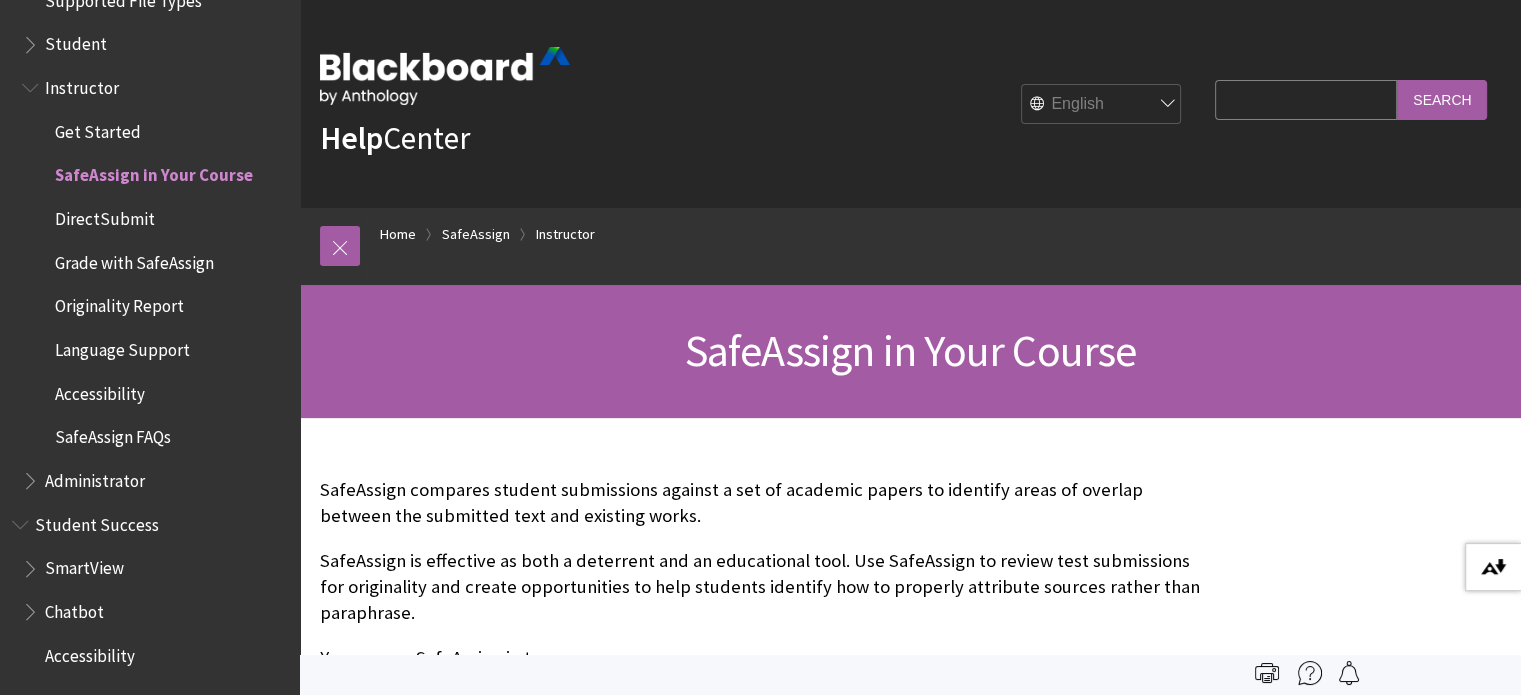click at bounding box center (1493, 567) 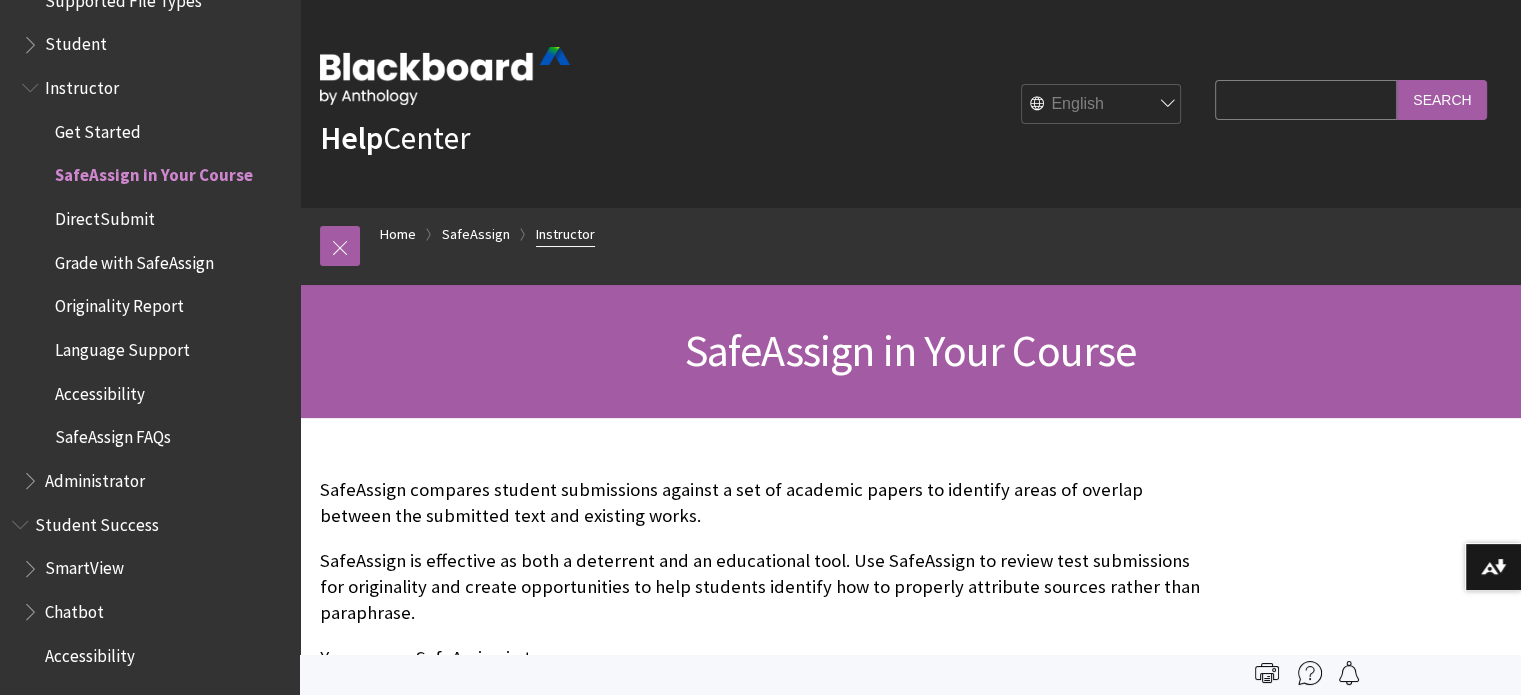 click on "Instructor" at bounding box center [565, 234] 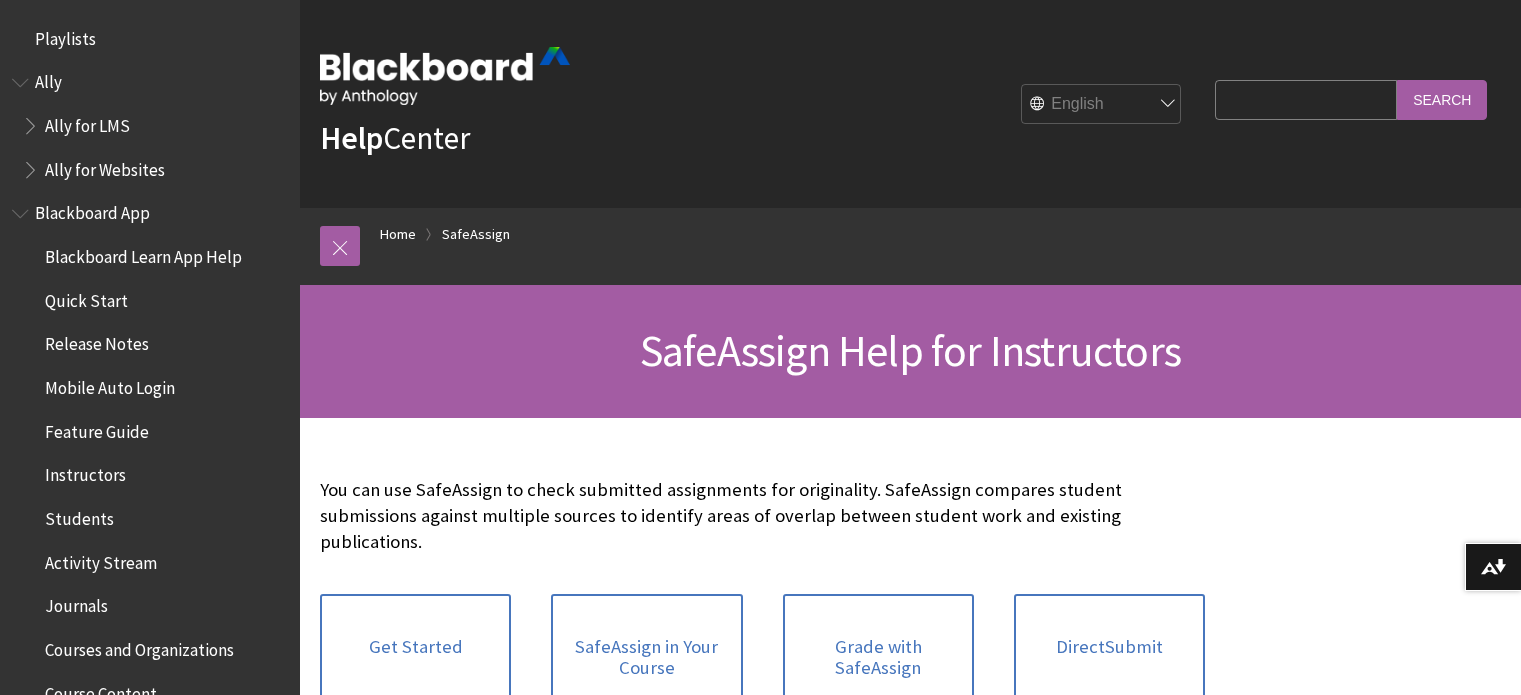 scroll, scrollTop: 0, scrollLeft: 0, axis: both 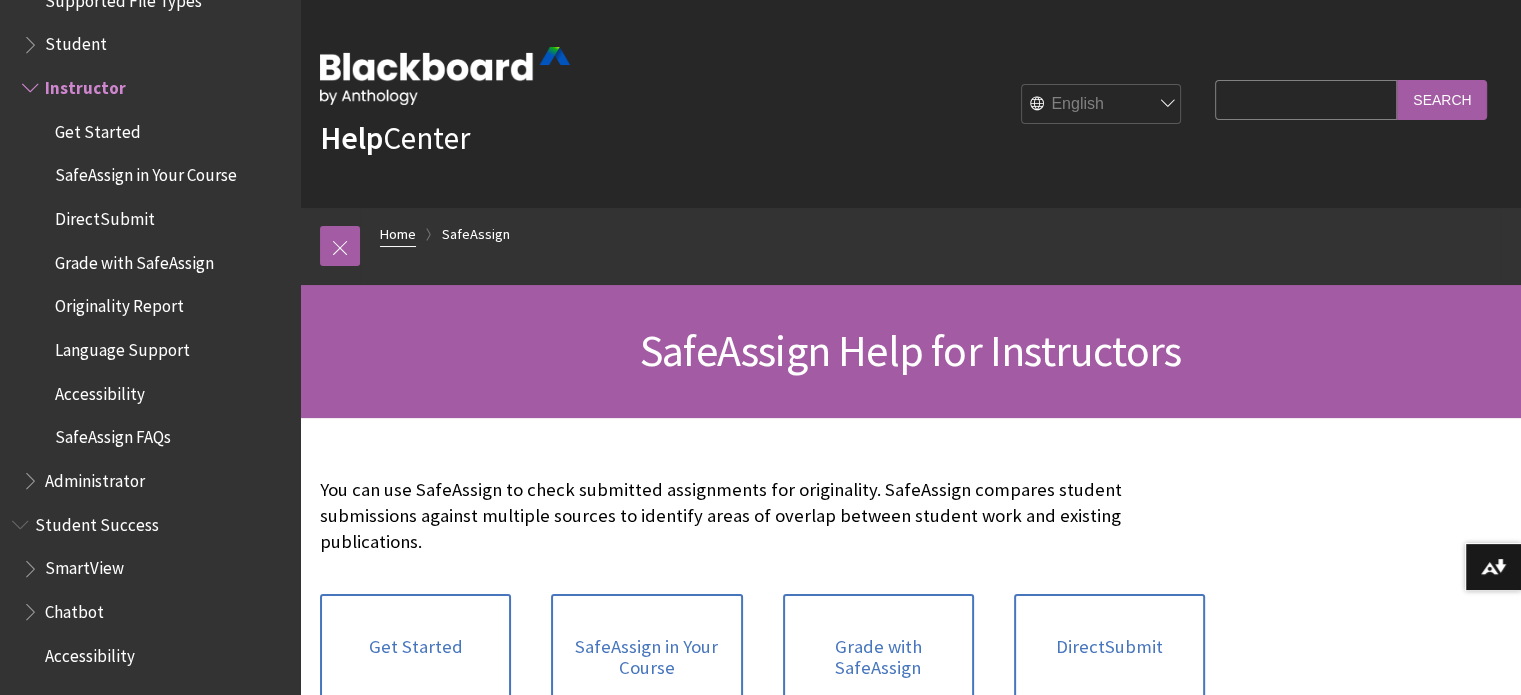 click on "Home" at bounding box center [398, 234] 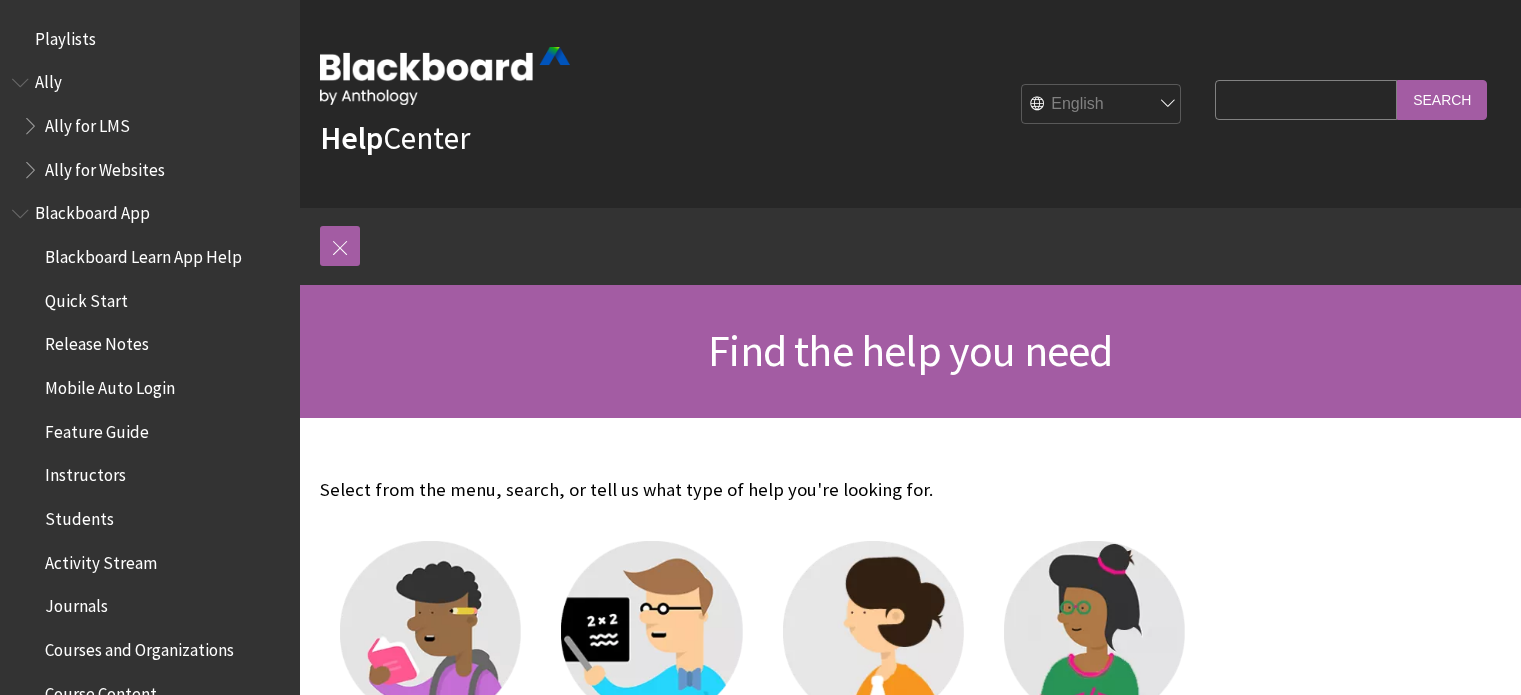 scroll, scrollTop: 0, scrollLeft: 0, axis: both 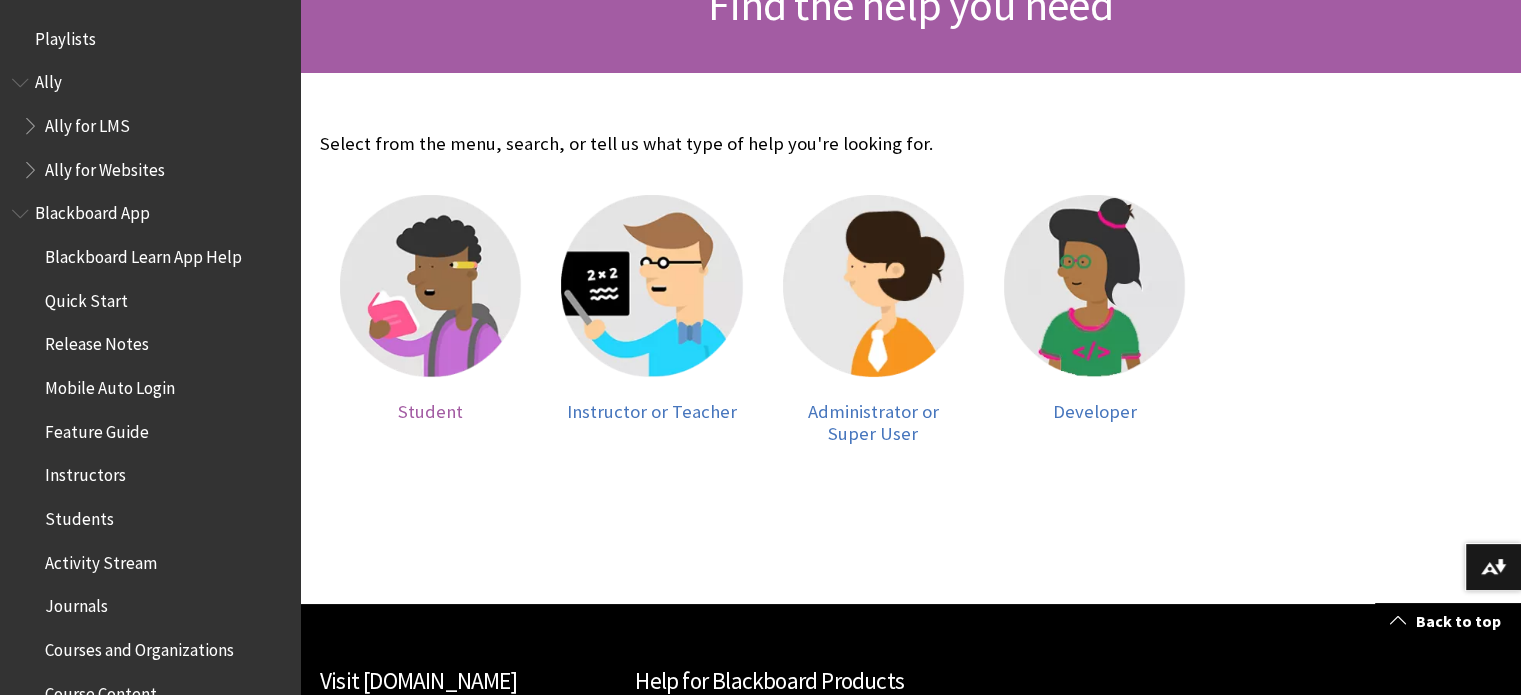 click at bounding box center (430, 285) 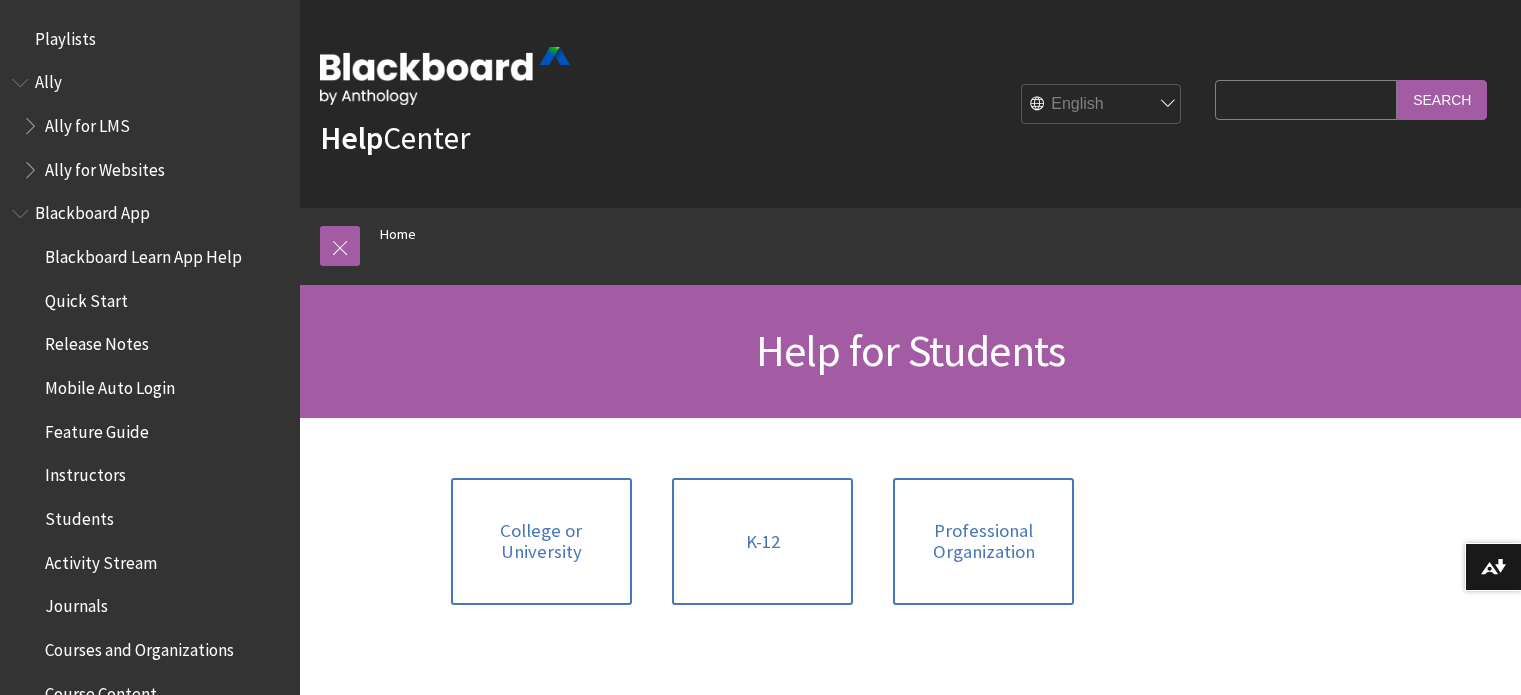 scroll, scrollTop: 0, scrollLeft: 0, axis: both 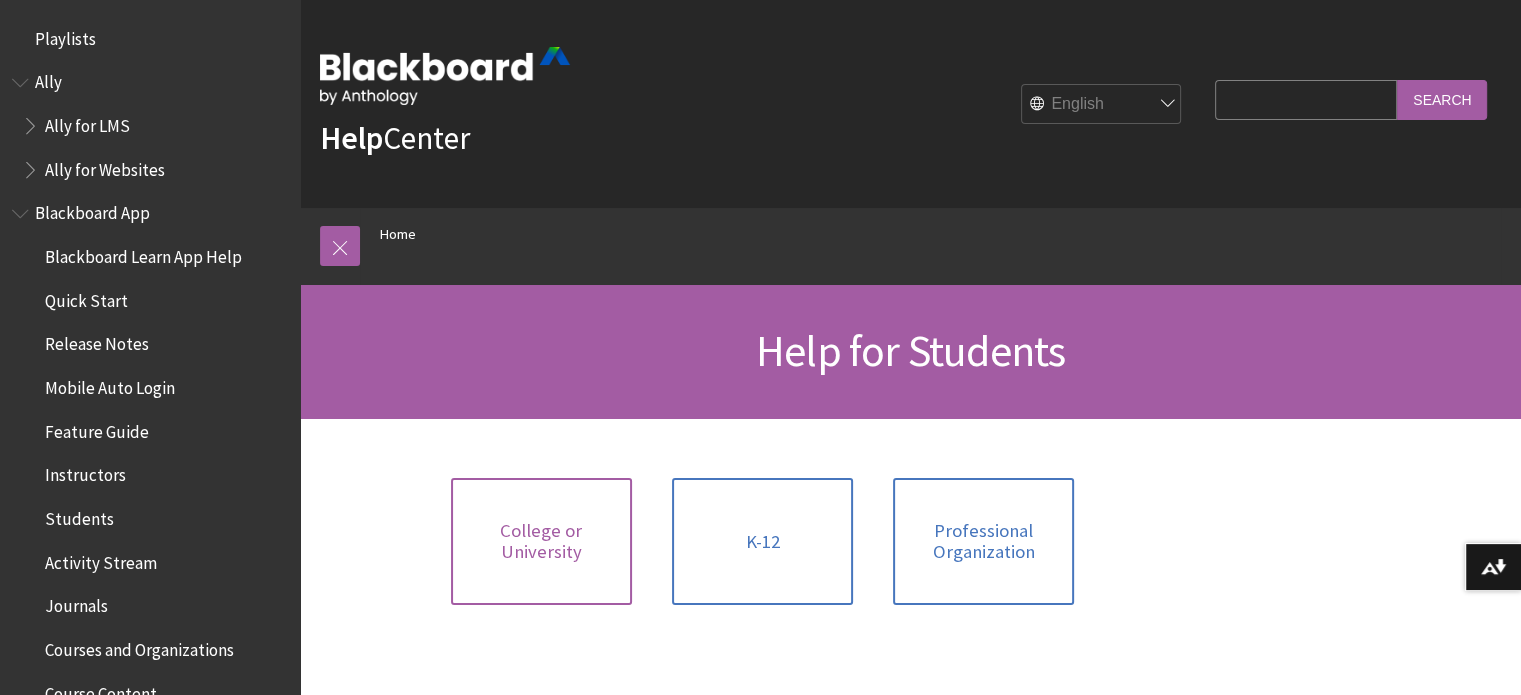 click on "College or University" at bounding box center [541, 541] 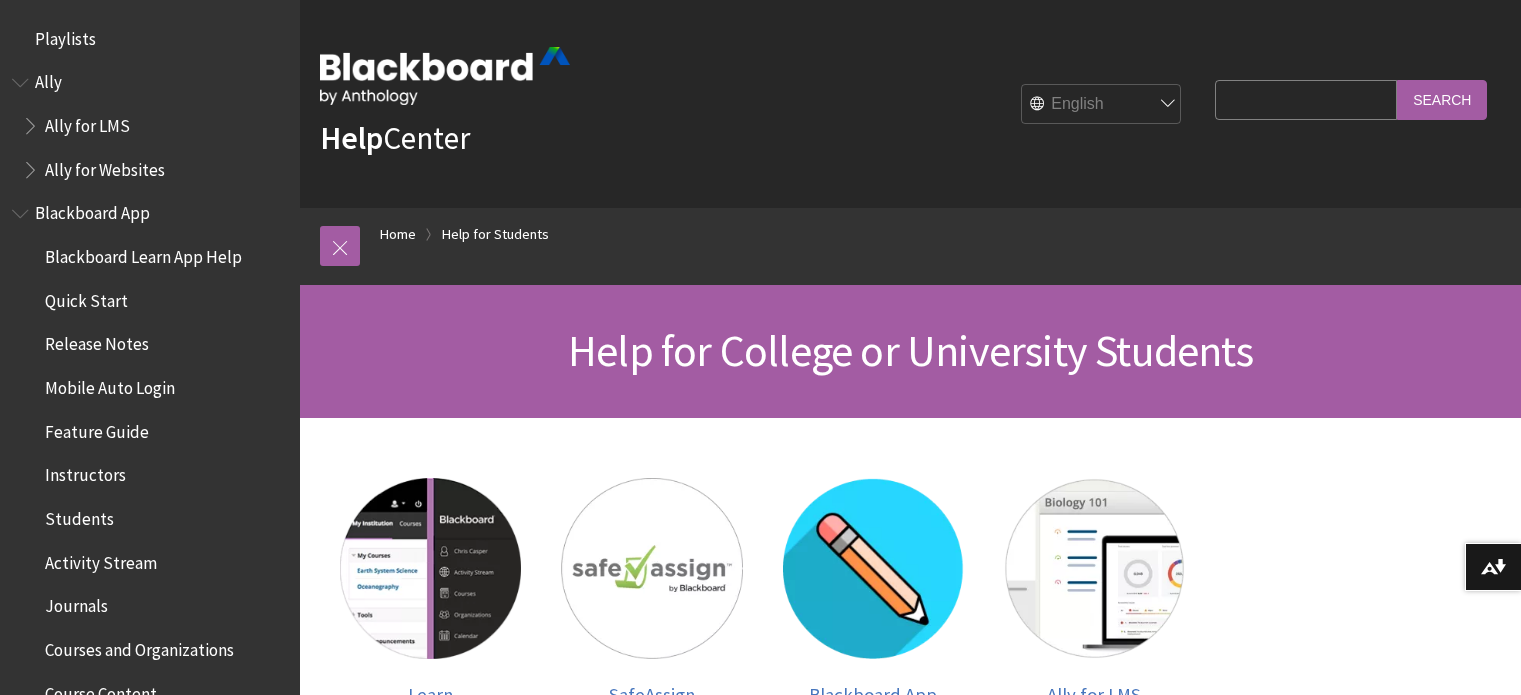 scroll, scrollTop: 0, scrollLeft: 0, axis: both 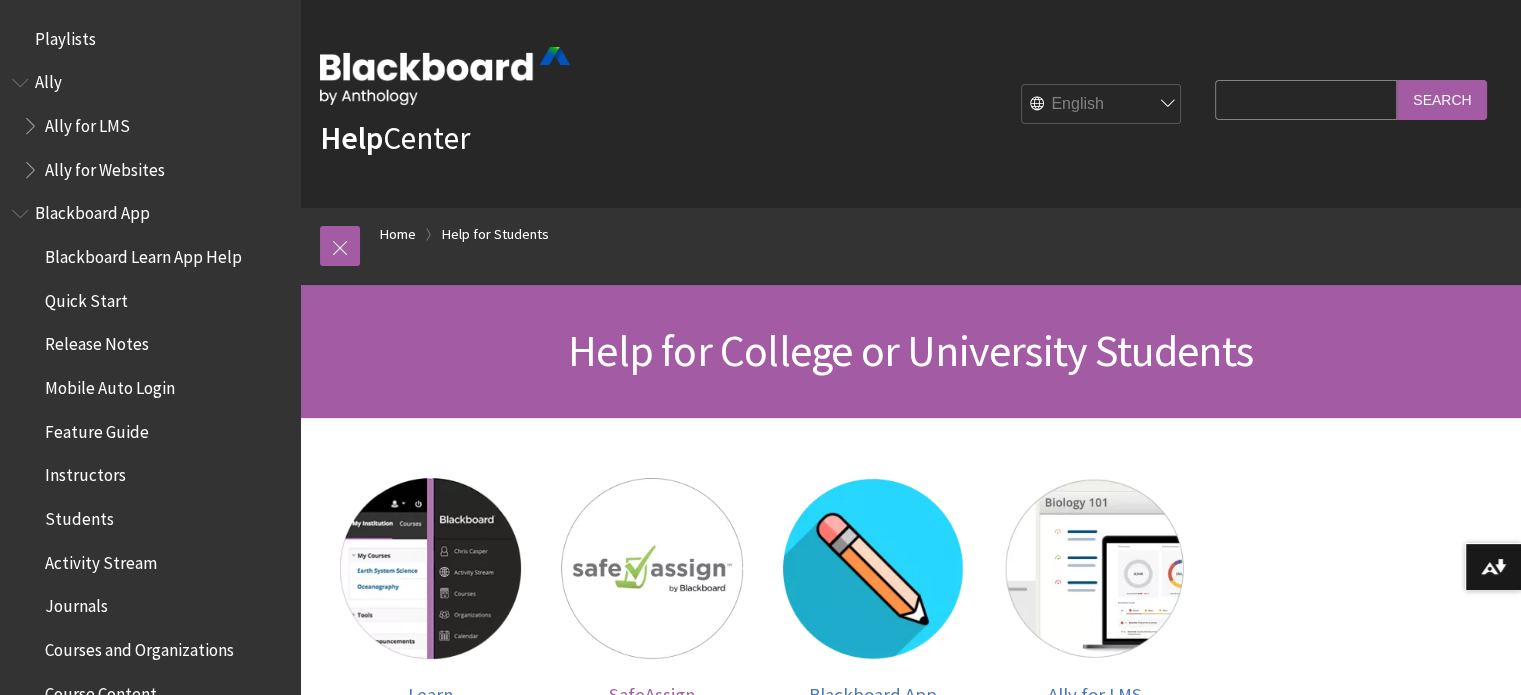 click at bounding box center [651, 568] 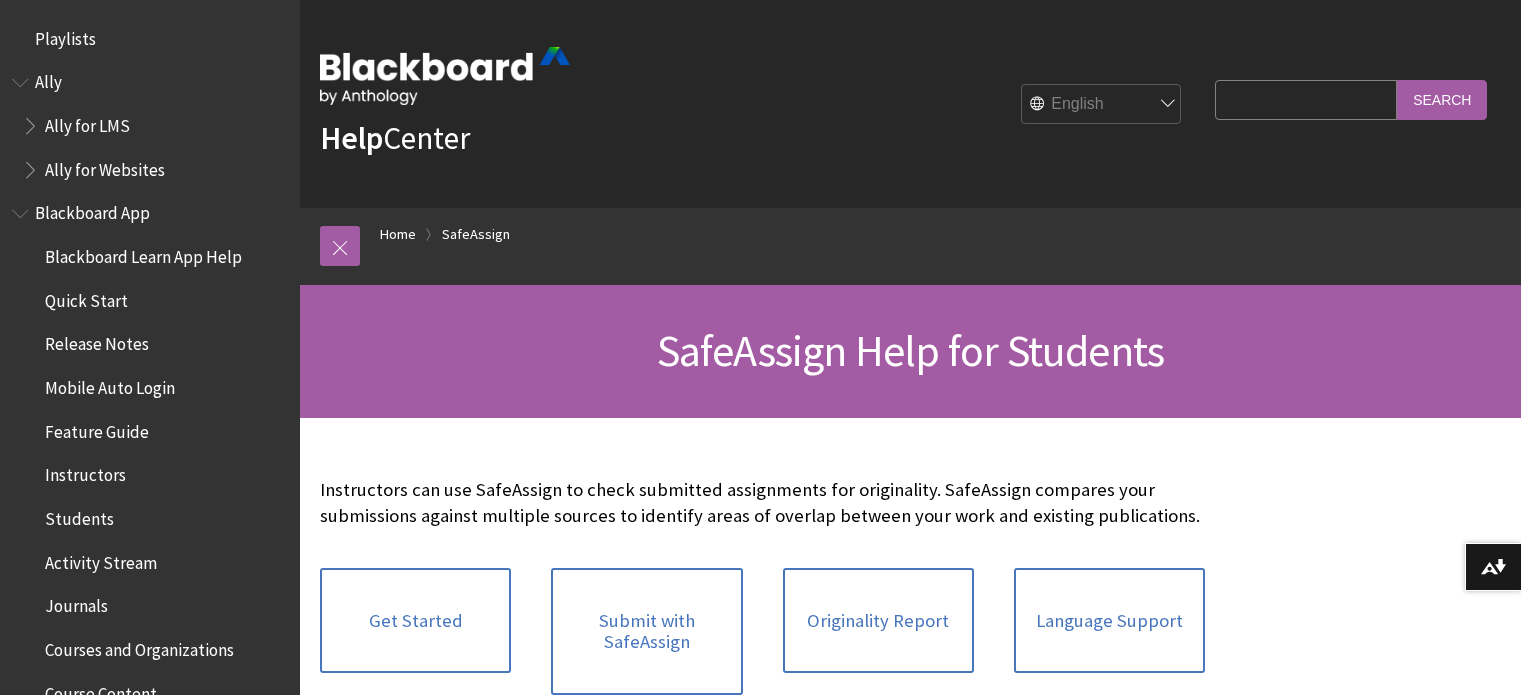 scroll, scrollTop: 0, scrollLeft: 0, axis: both 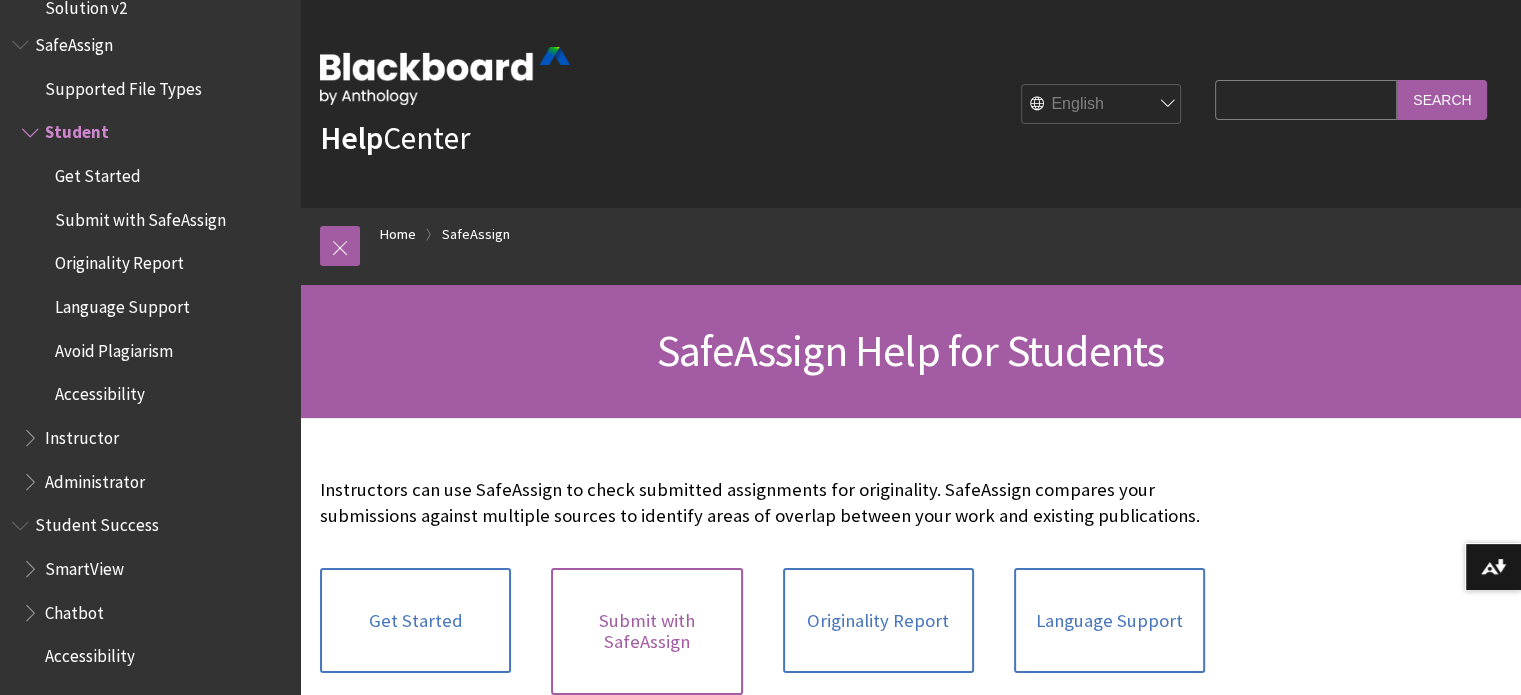 click on "Submit with SafeAssign" at bounding box center [646, 631] 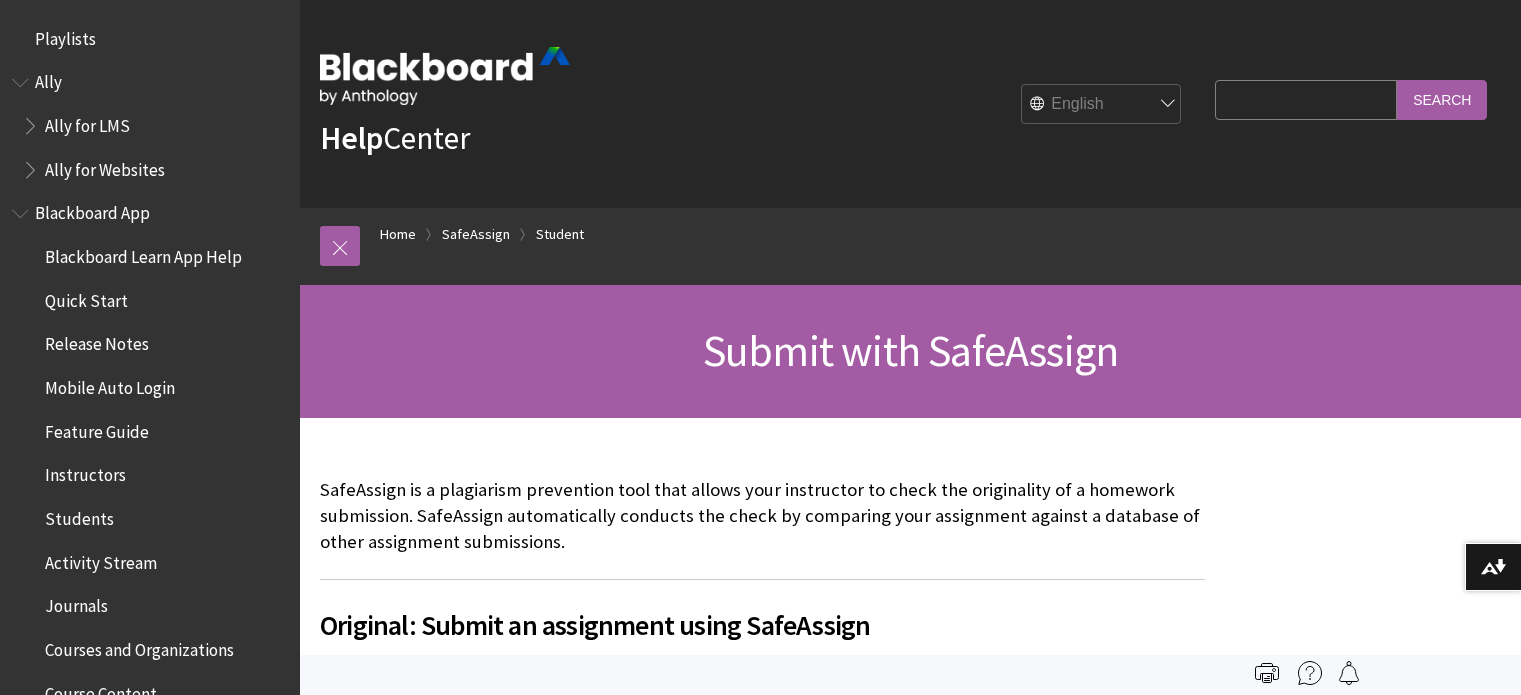 scroll, scrollTop: 0, scrollLeft: 0, axis: both 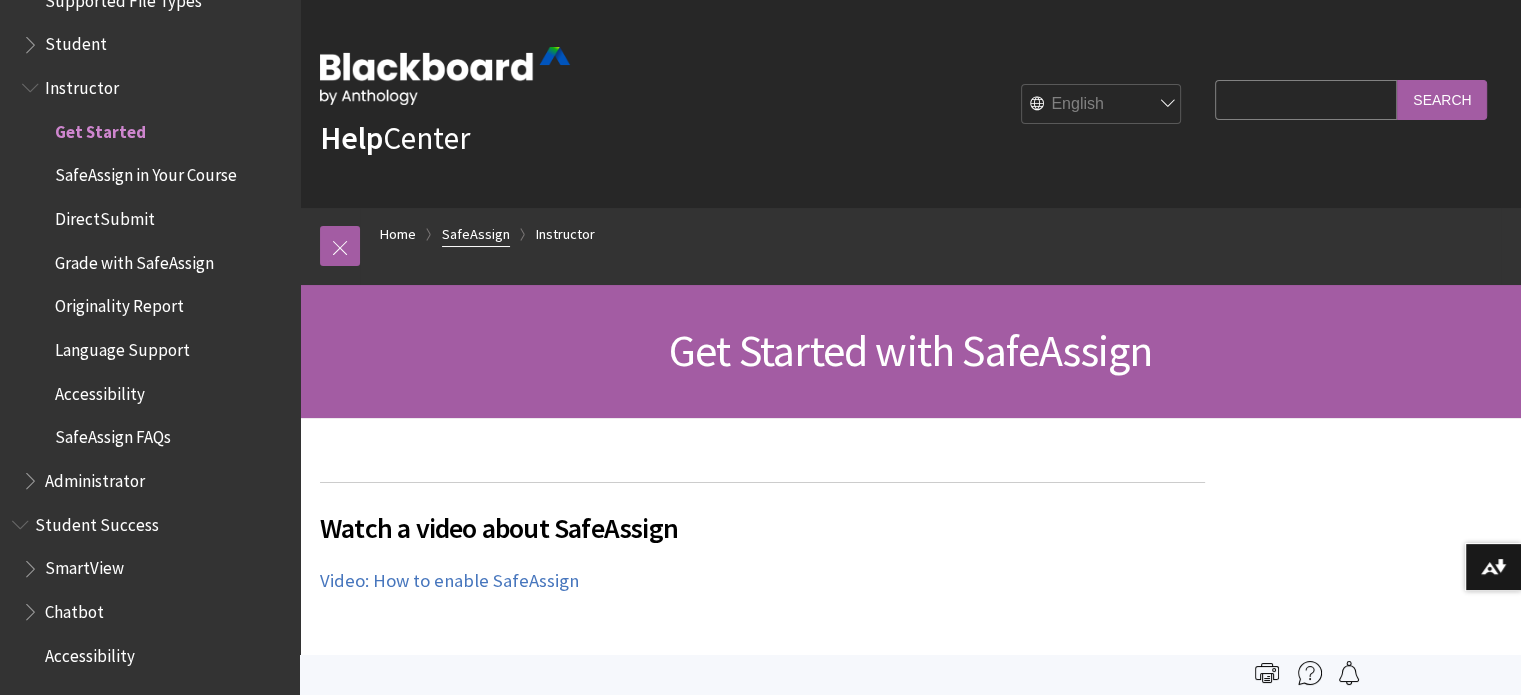 click on "SafeAssign" at bounding box center [476, 234] 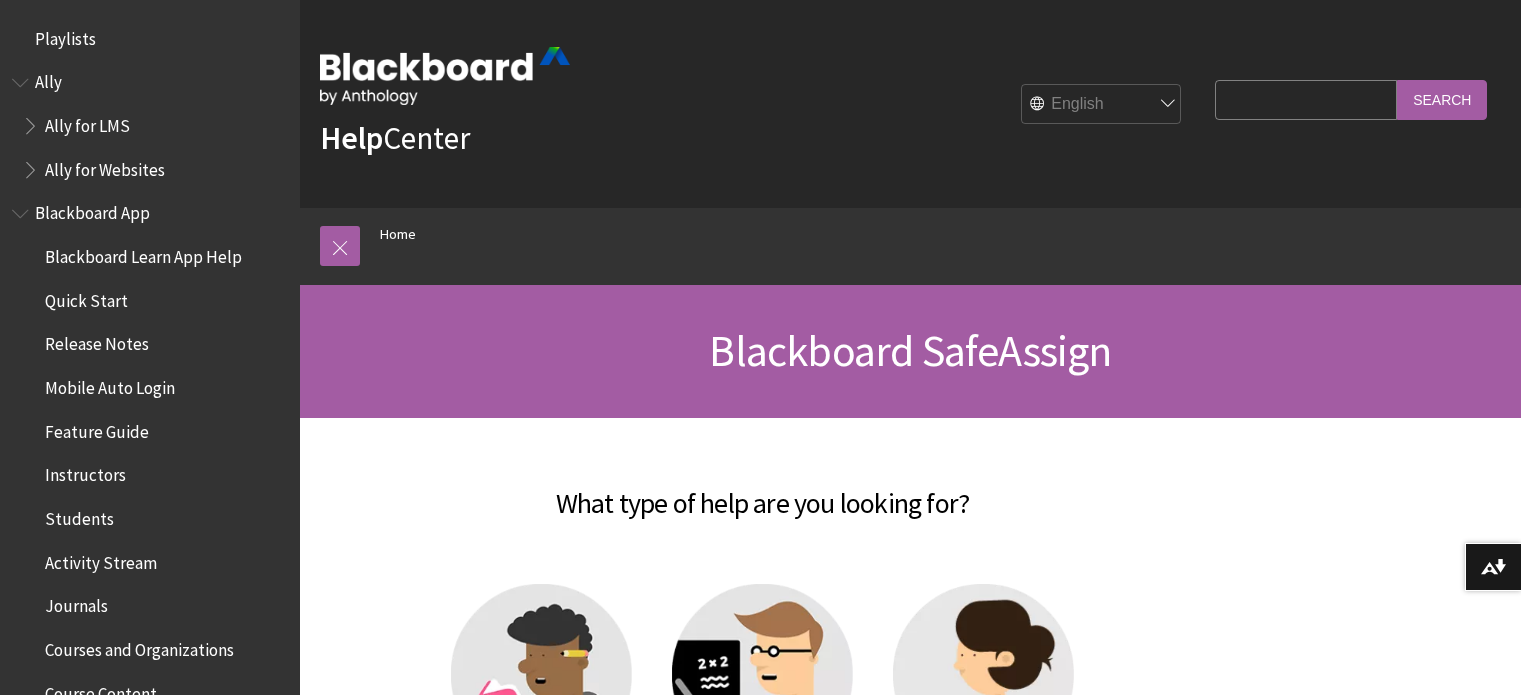 scroll, scrollTop: 0, scrollLeft: 0, axis: both 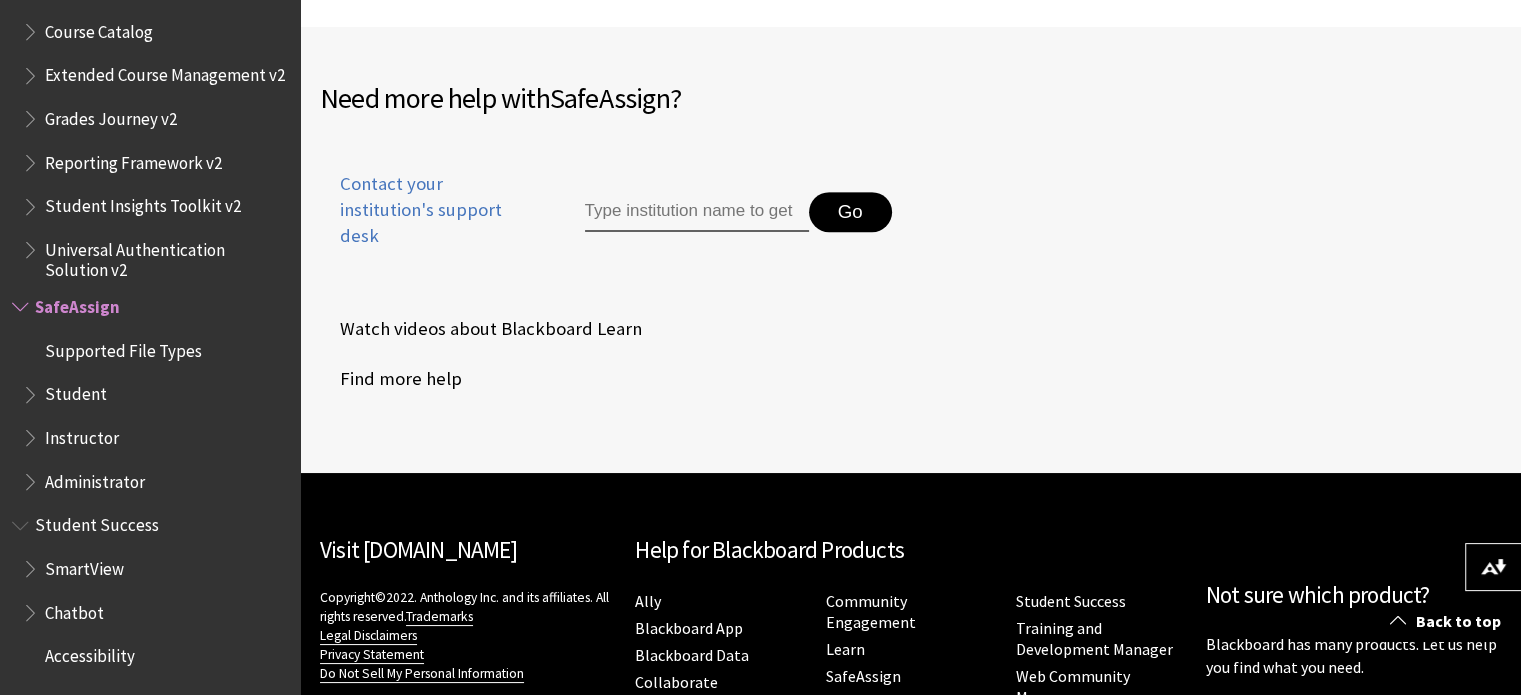 click at bounding box center [697, 212] 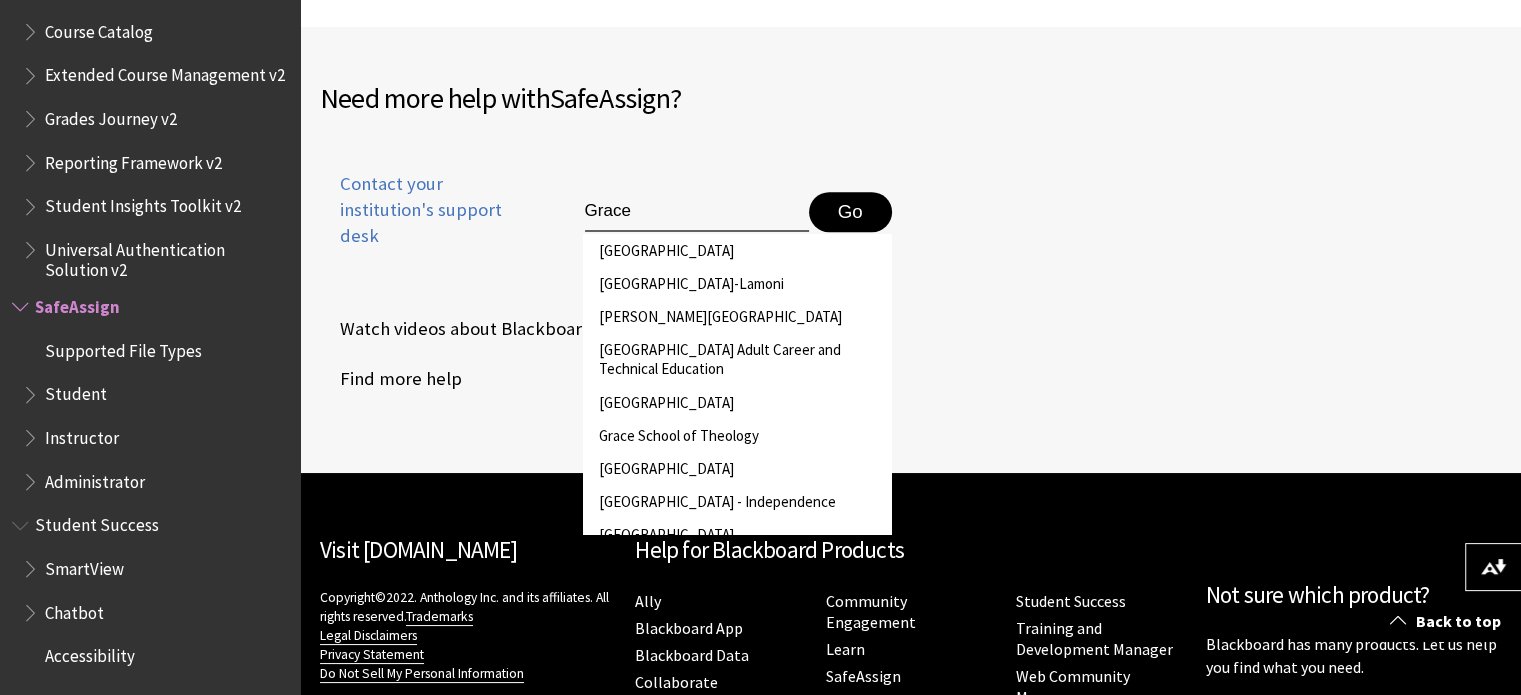 click on "Grace" at bounding box center (697, 212) 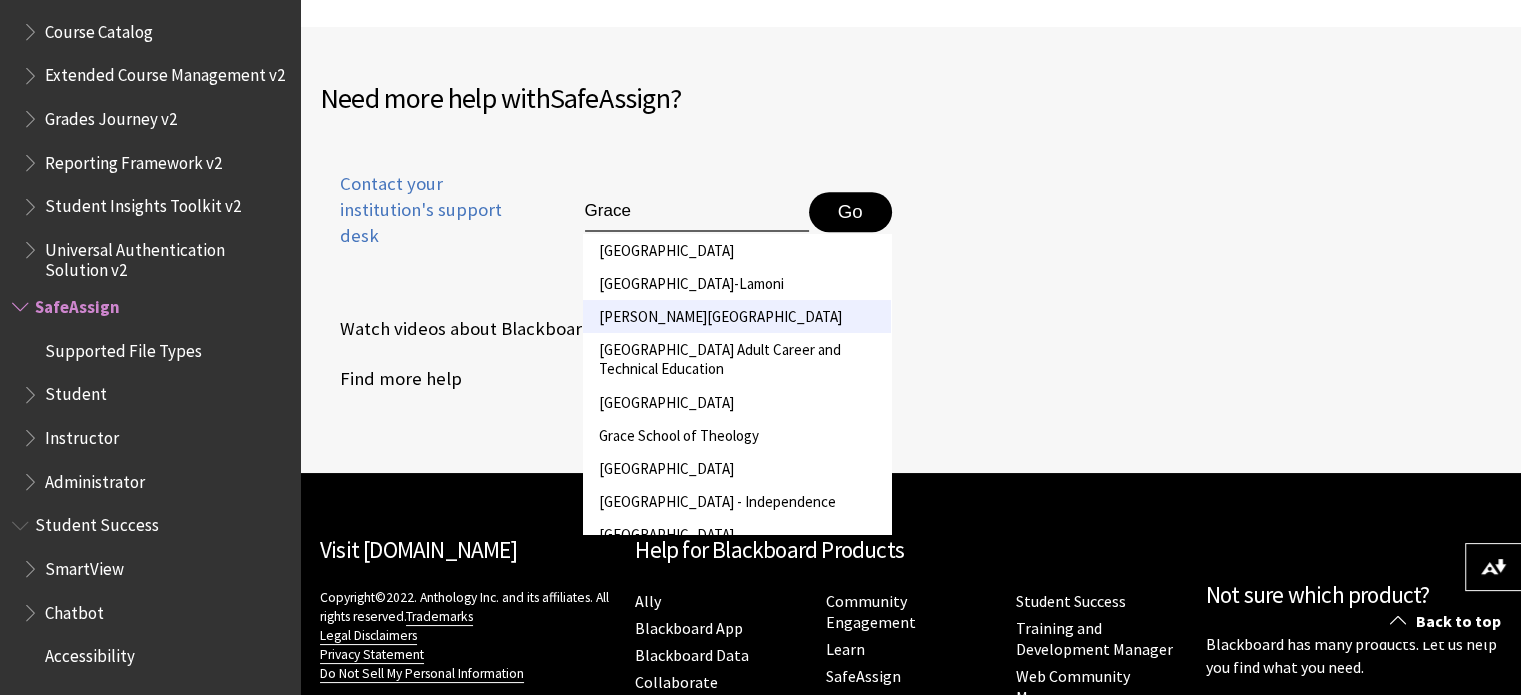 type on "Grace" 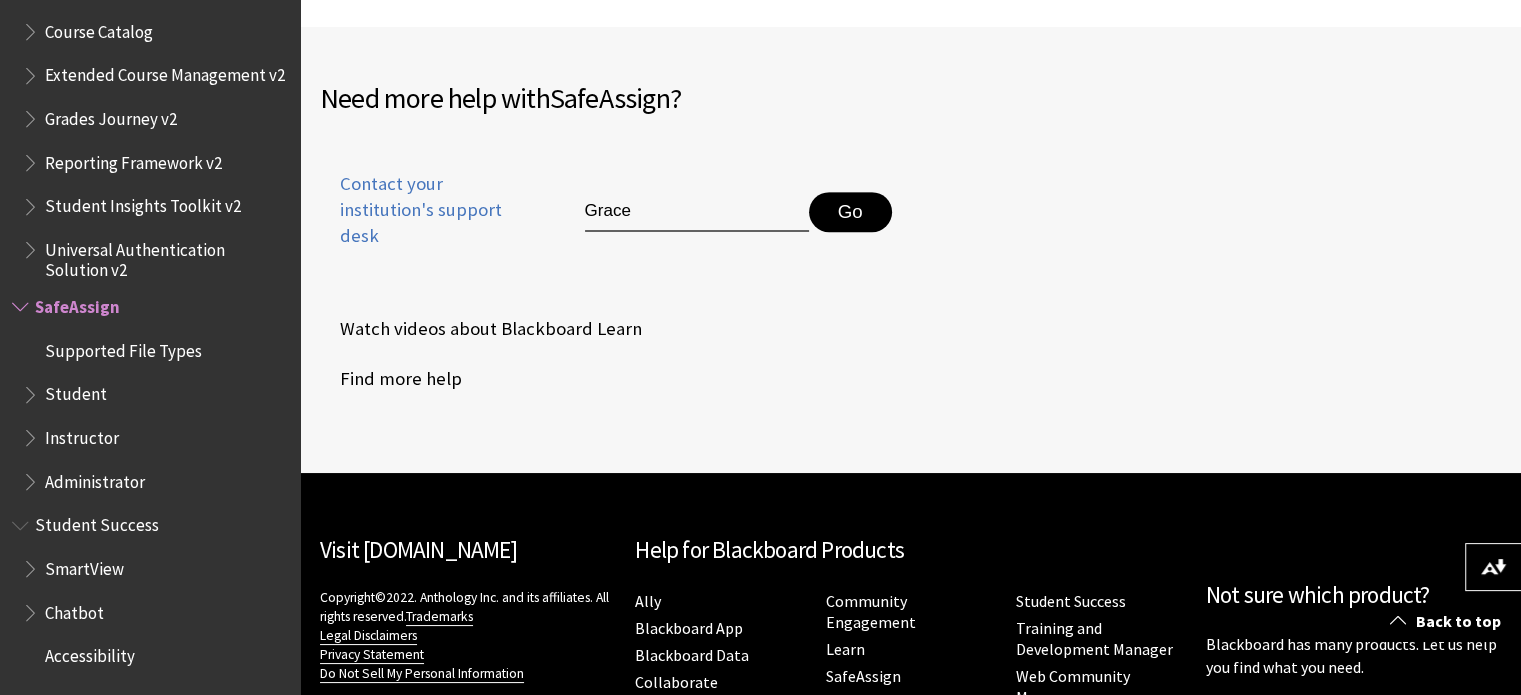 click on "Go" at bounding box center (850, 212) 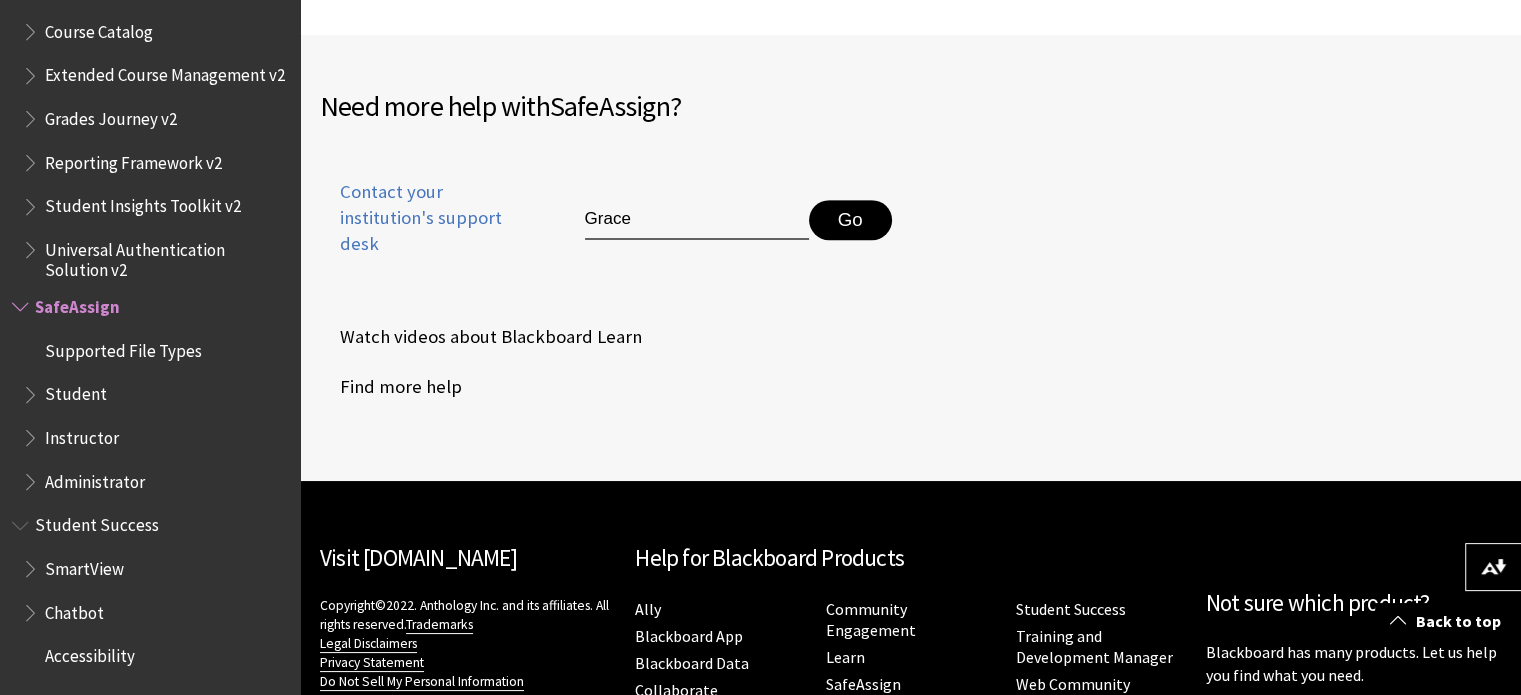 scroll, scrollTop: 1063, scrollLeft: 0, axis: vertical 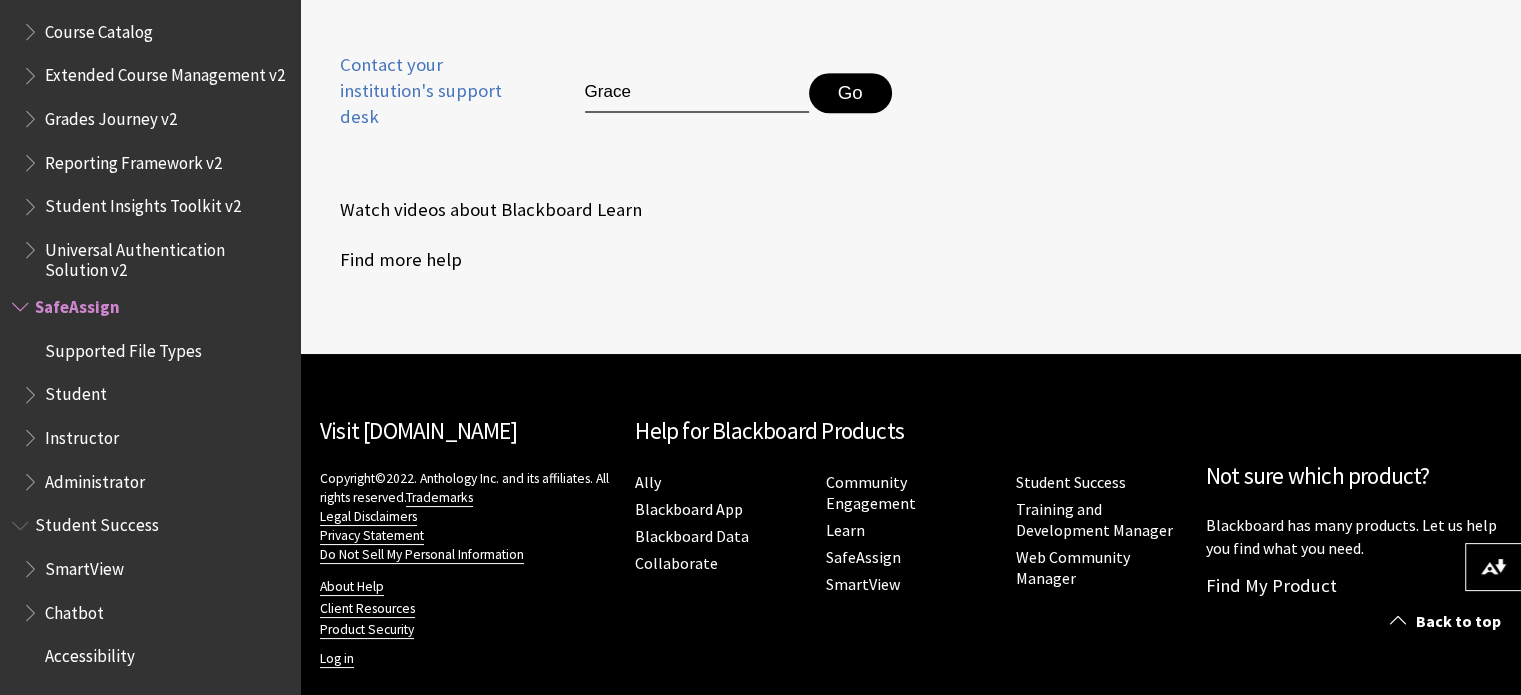 click on "Student" at bounding box center (76, 391) 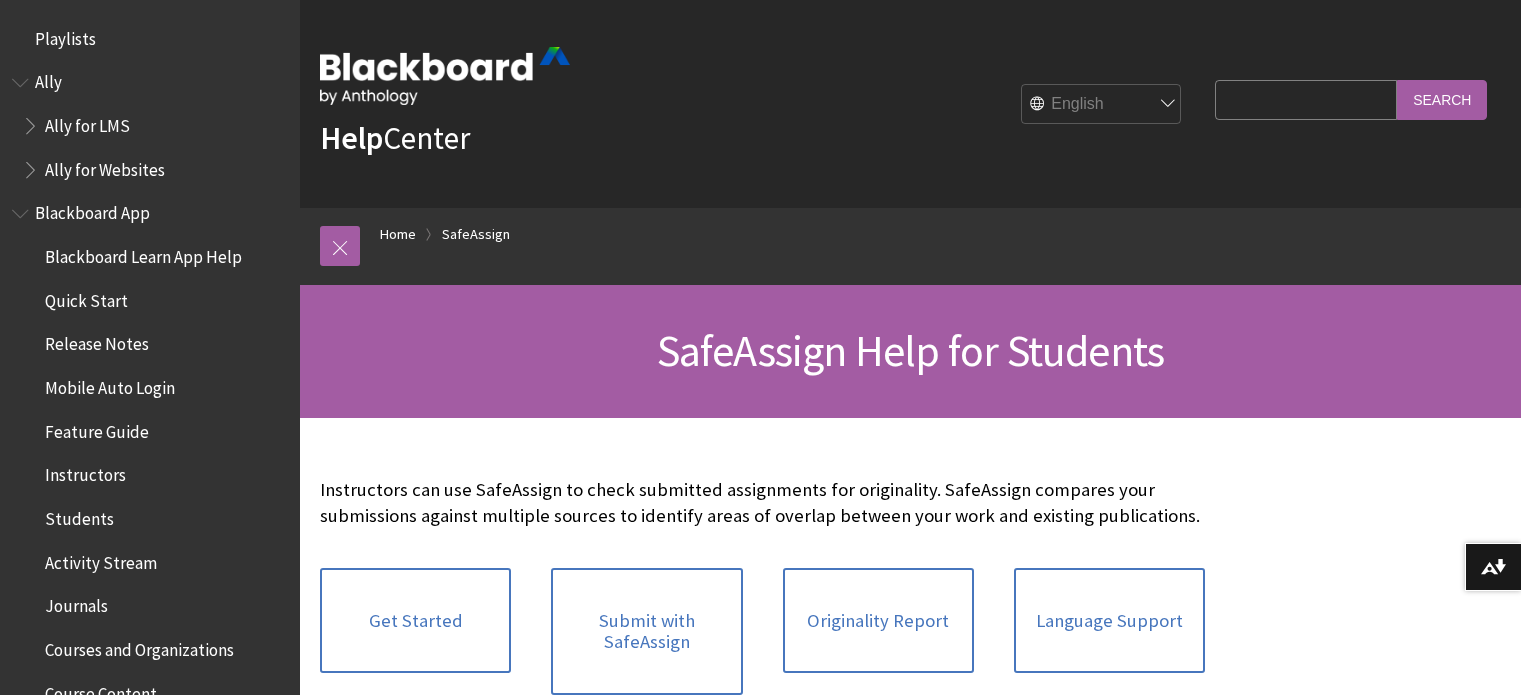 scroll, scrollTop: 0, scrollLeft: 0, axis: both 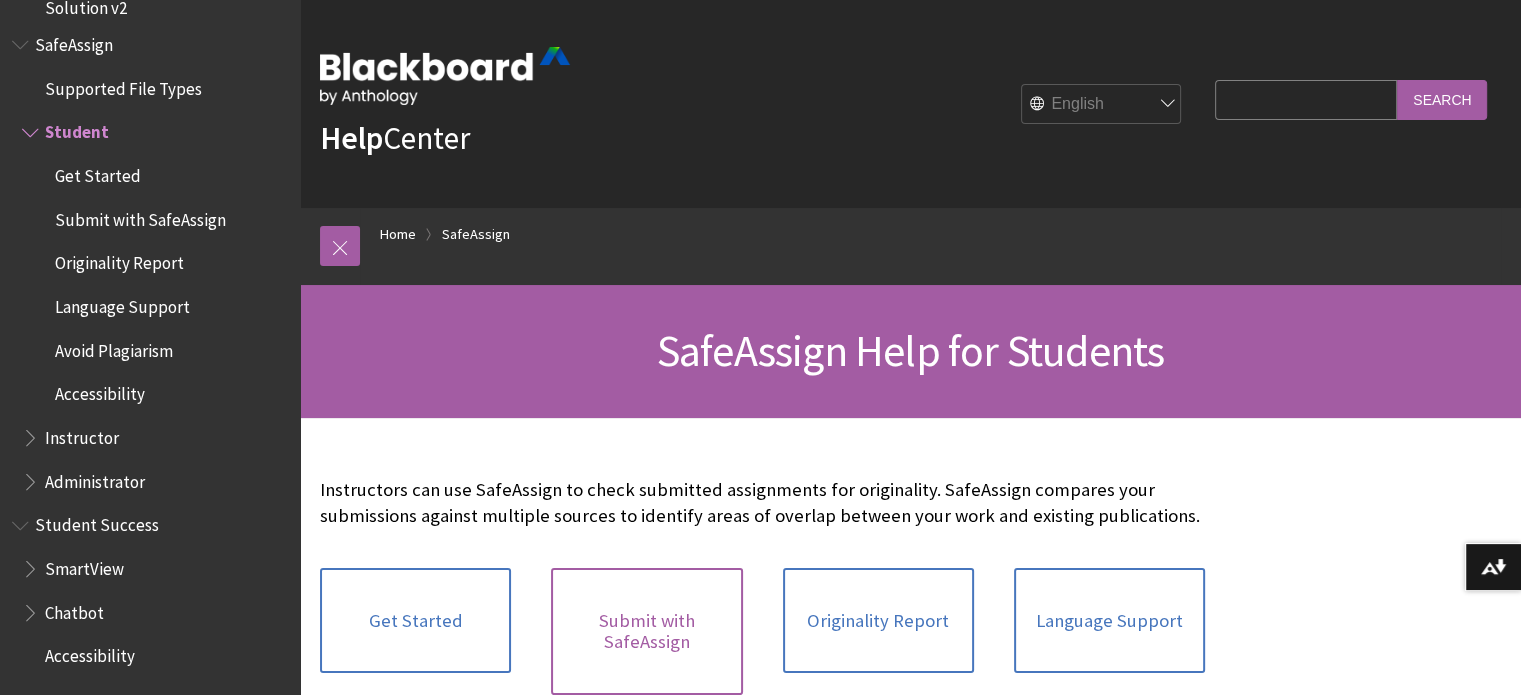 click on "Submit with SafeAssign" at bounding box center (646, 631) 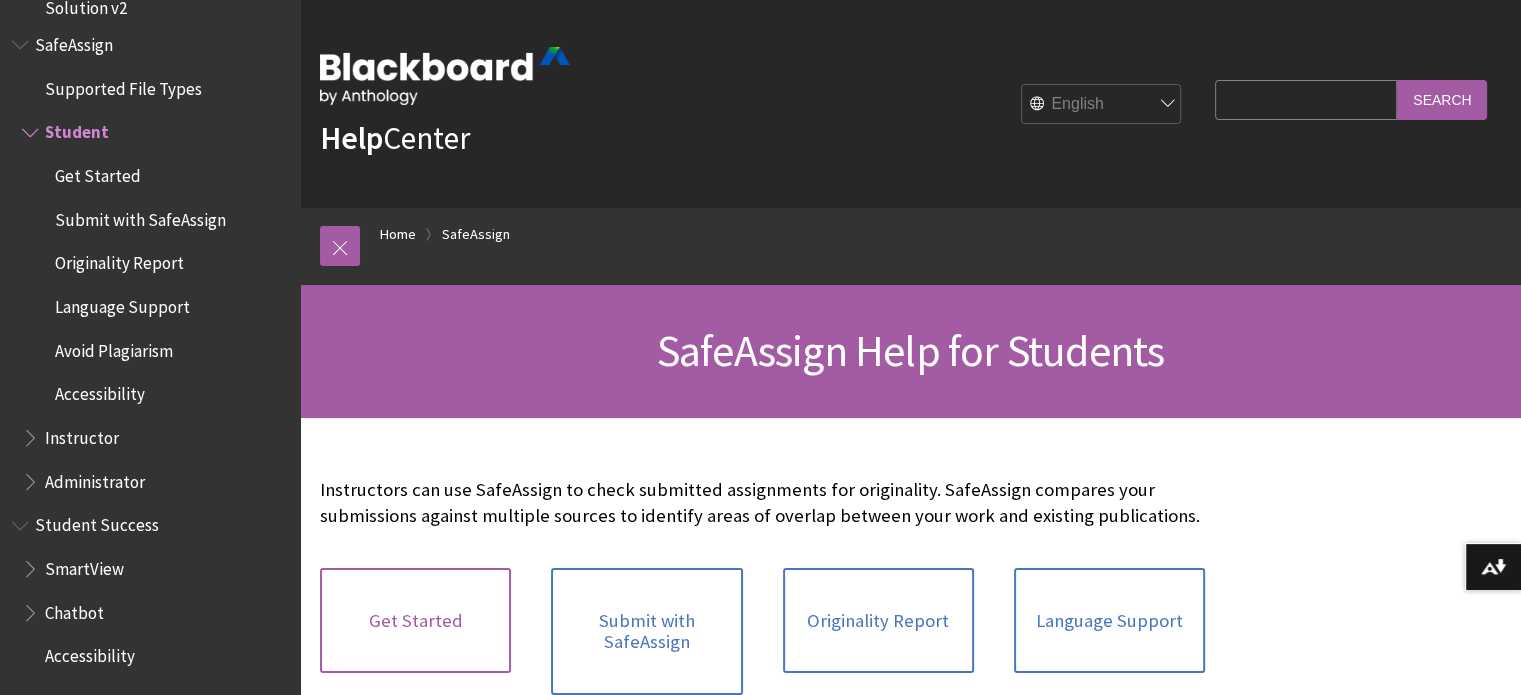 click on "Get Started" at bounding box center (415, 621) 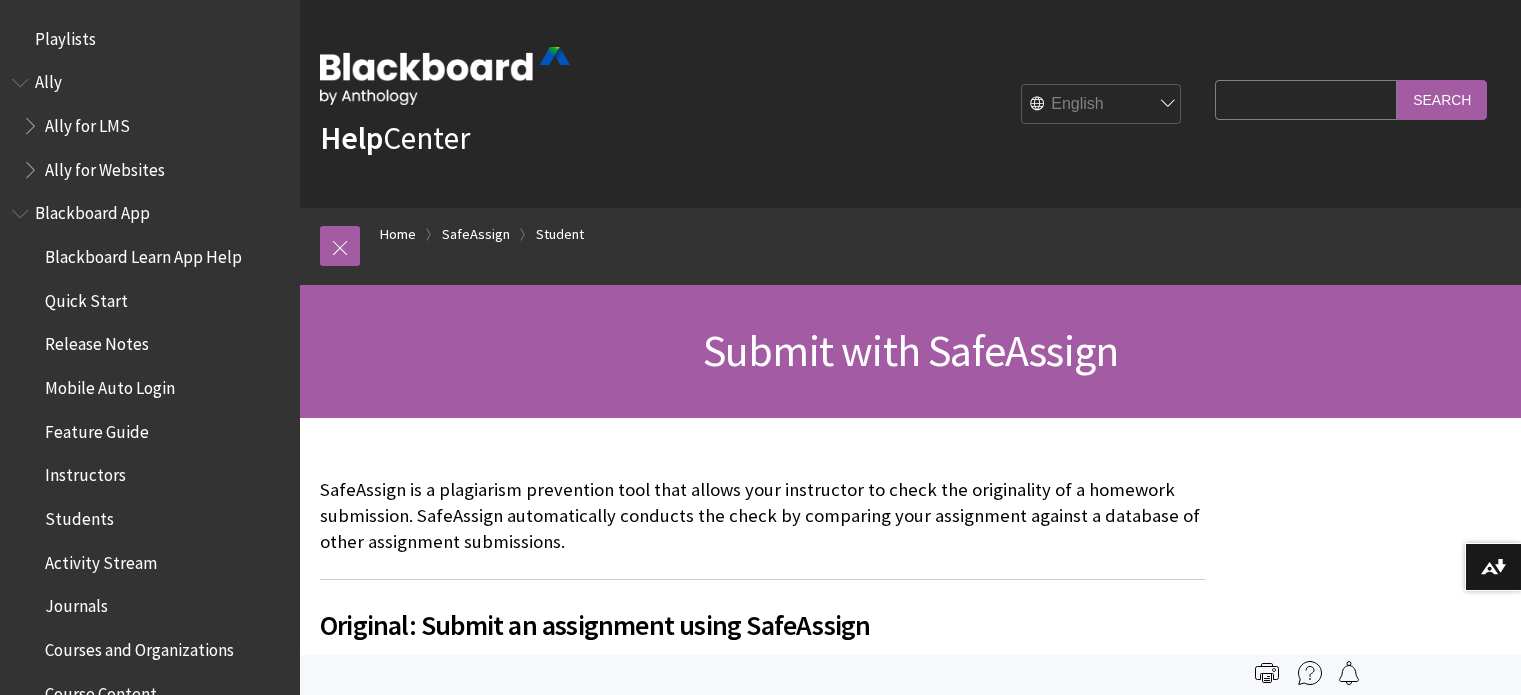scroll, scrollTop: 0, scrollLeft: 0, axis: both 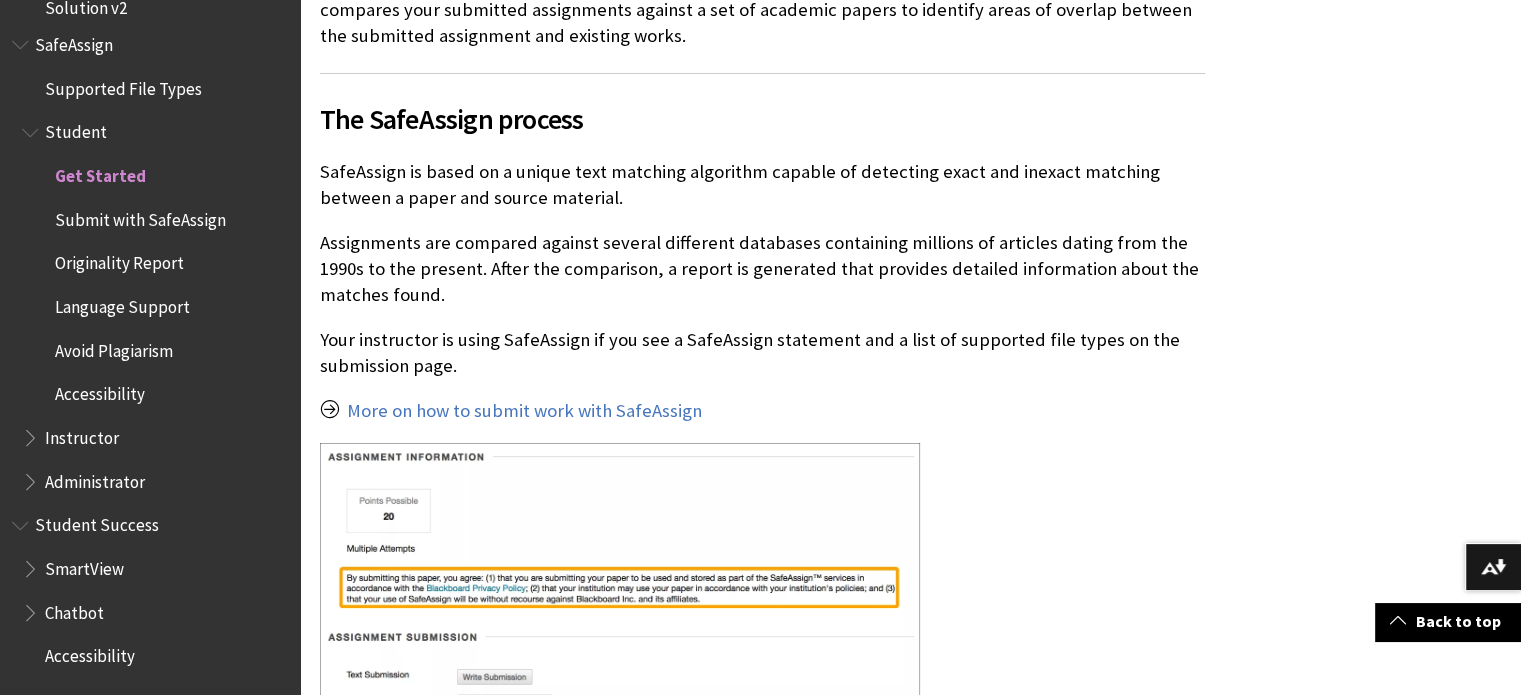 click on "The SafeAssign process" at bounding box center [910, 716] 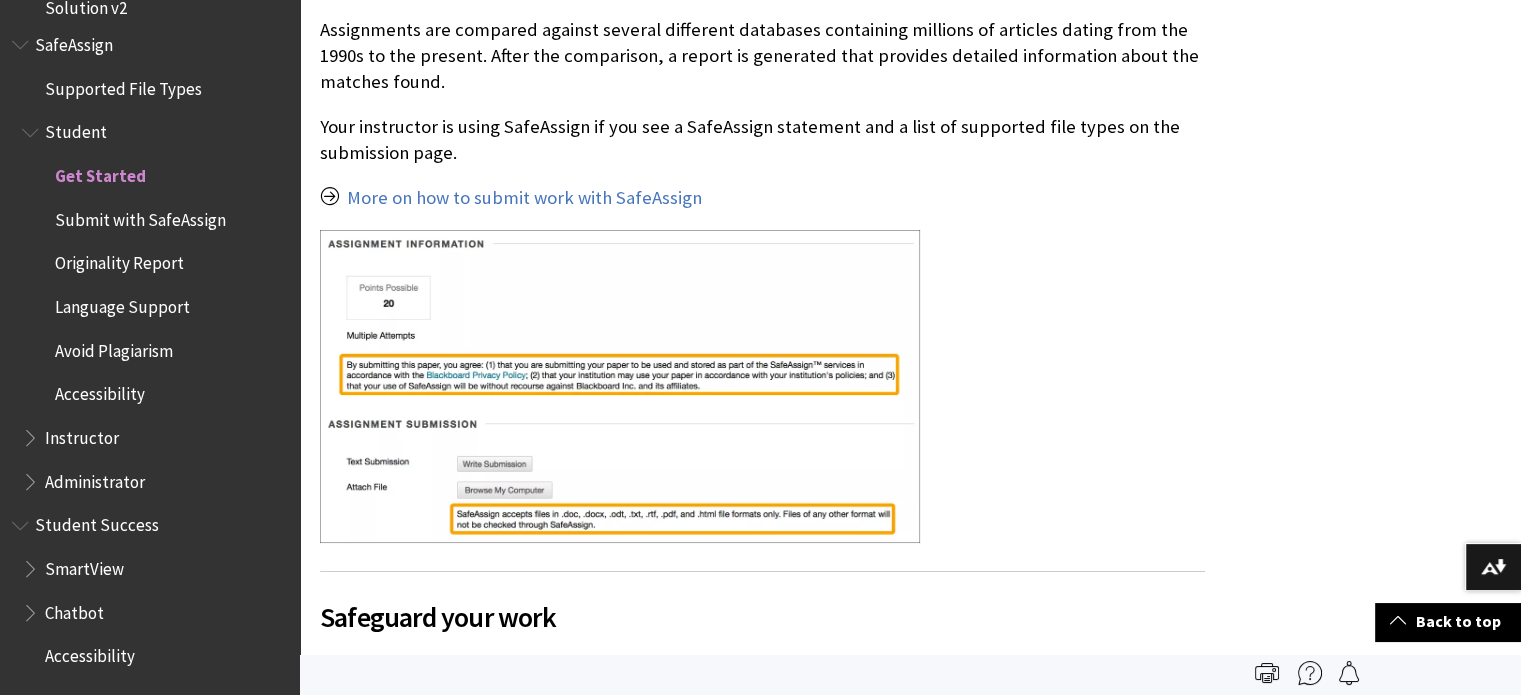 scroll, scrollTop: 716, scrollLeft: 0, axis: vertical 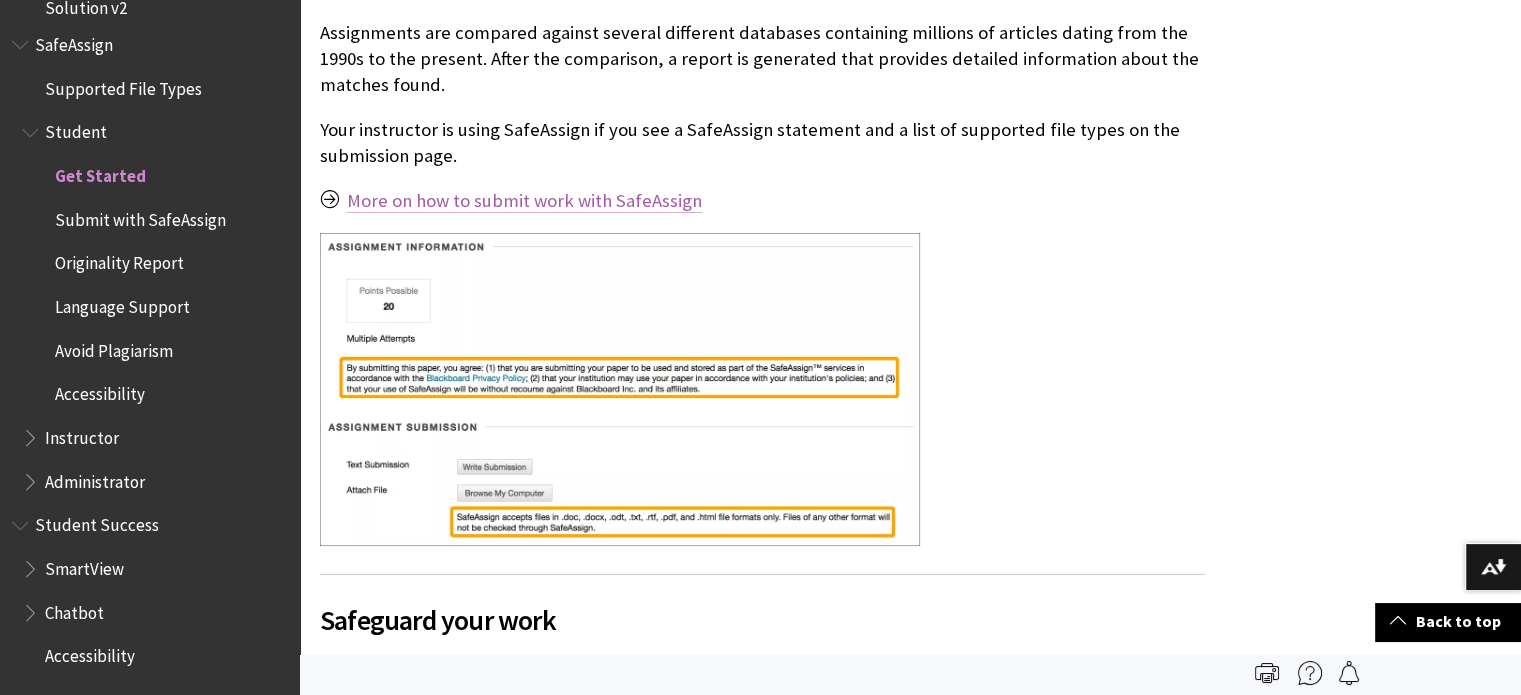 click on "More on how to submit work with SafeAssign" at bounding box center [524, 201] 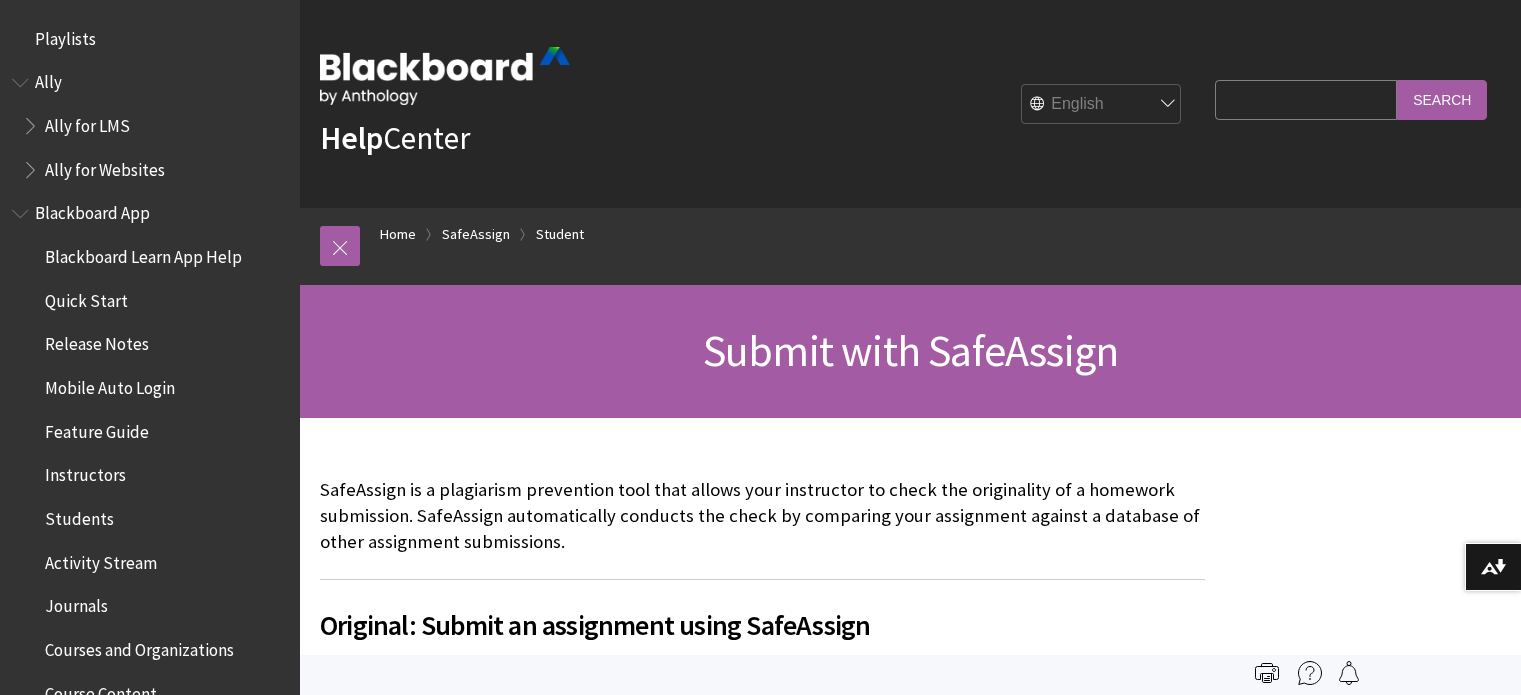 scroll, scrollTop: 0, scrollLeft: 0, axis: both 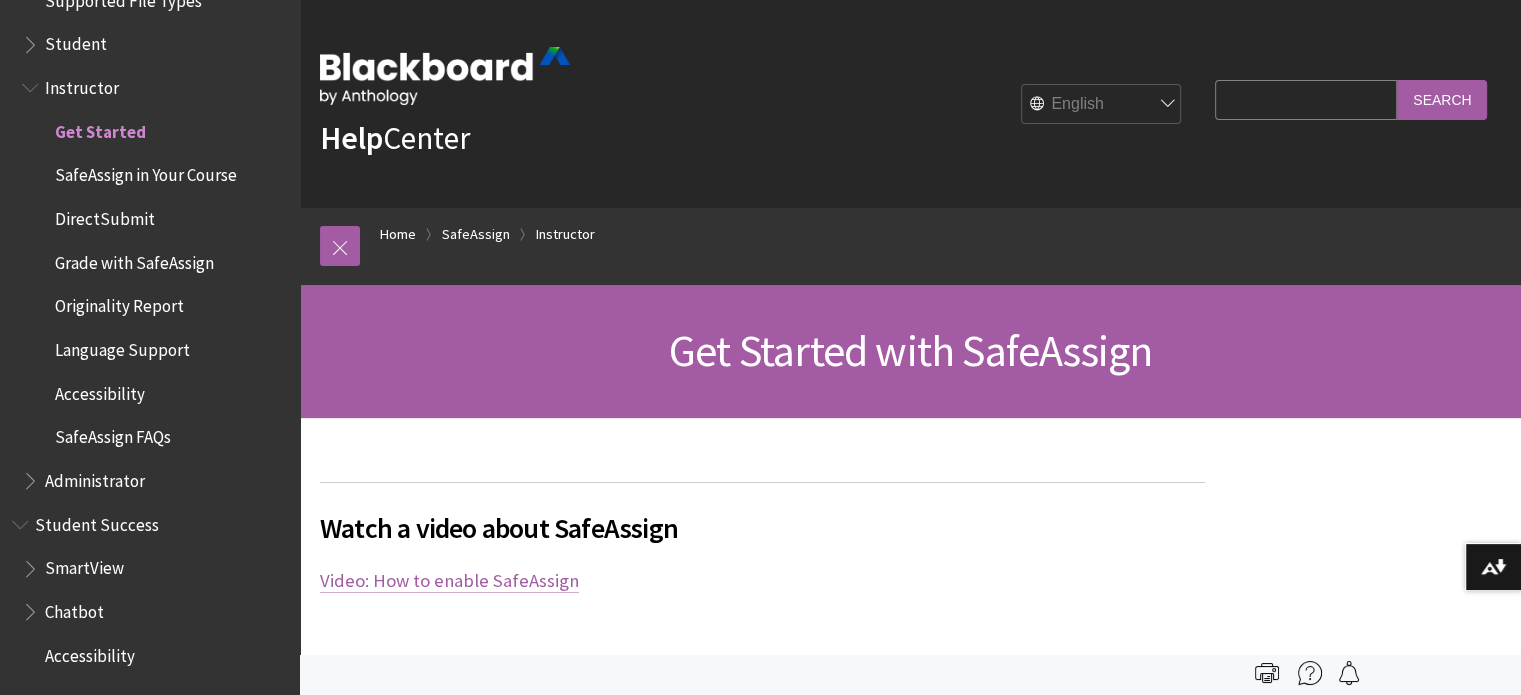 click on "Video: How to enable SafeAssign" at bounding box center (449, 581) 